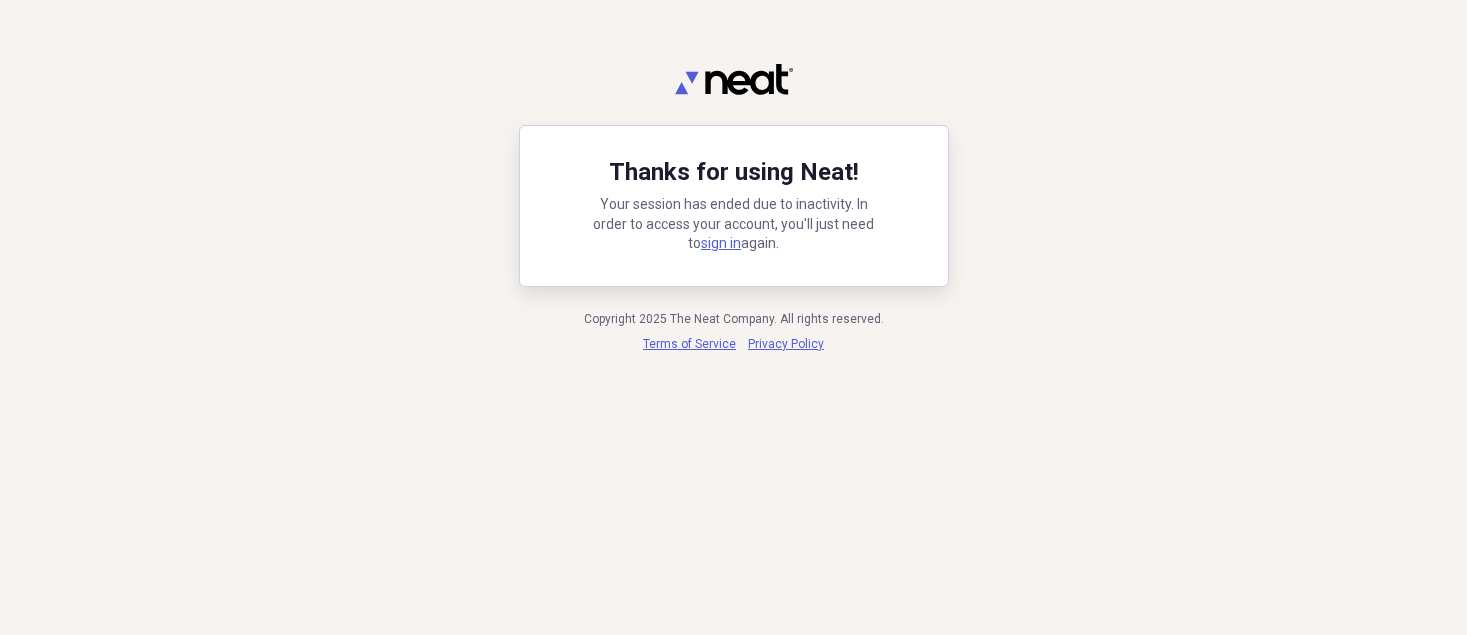 scroll, scrollTop: 0, scrollLeft: 0, axis: both 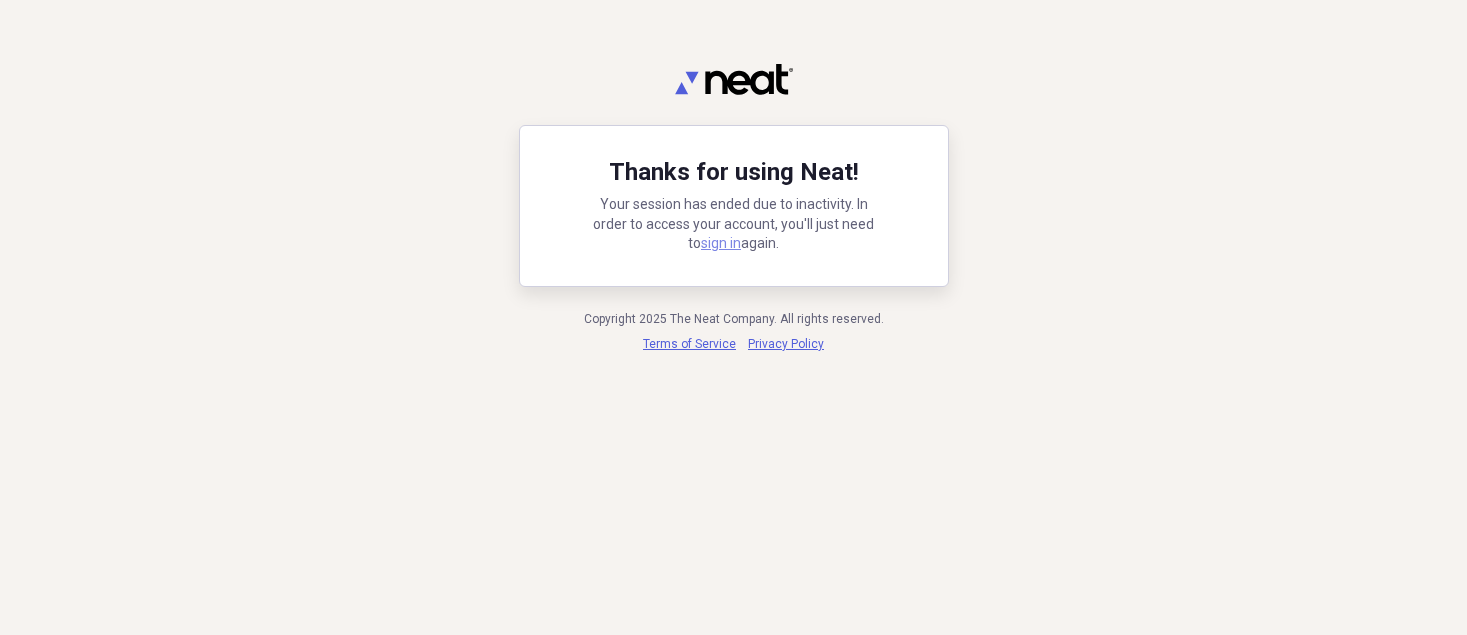 click on "sign in" at bounding box center [721, 243] 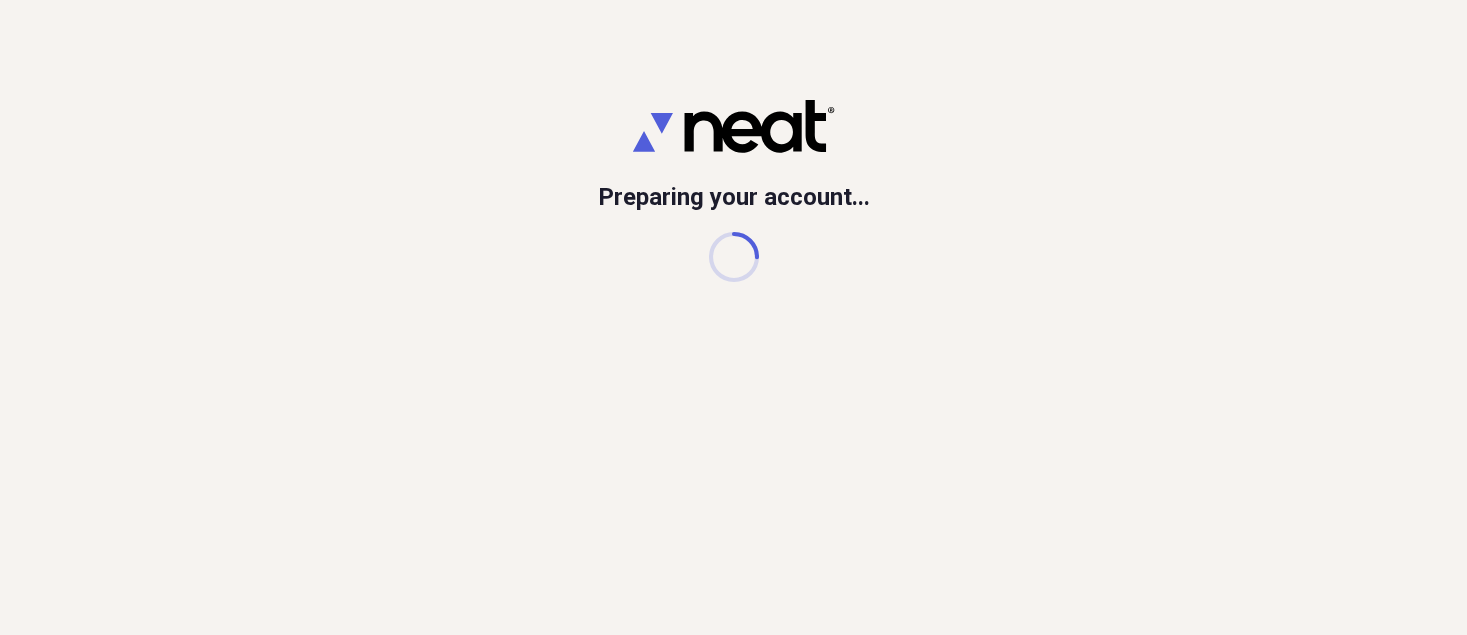 scroll, scrollTop: 0, scrollLeft: 0, axis: both 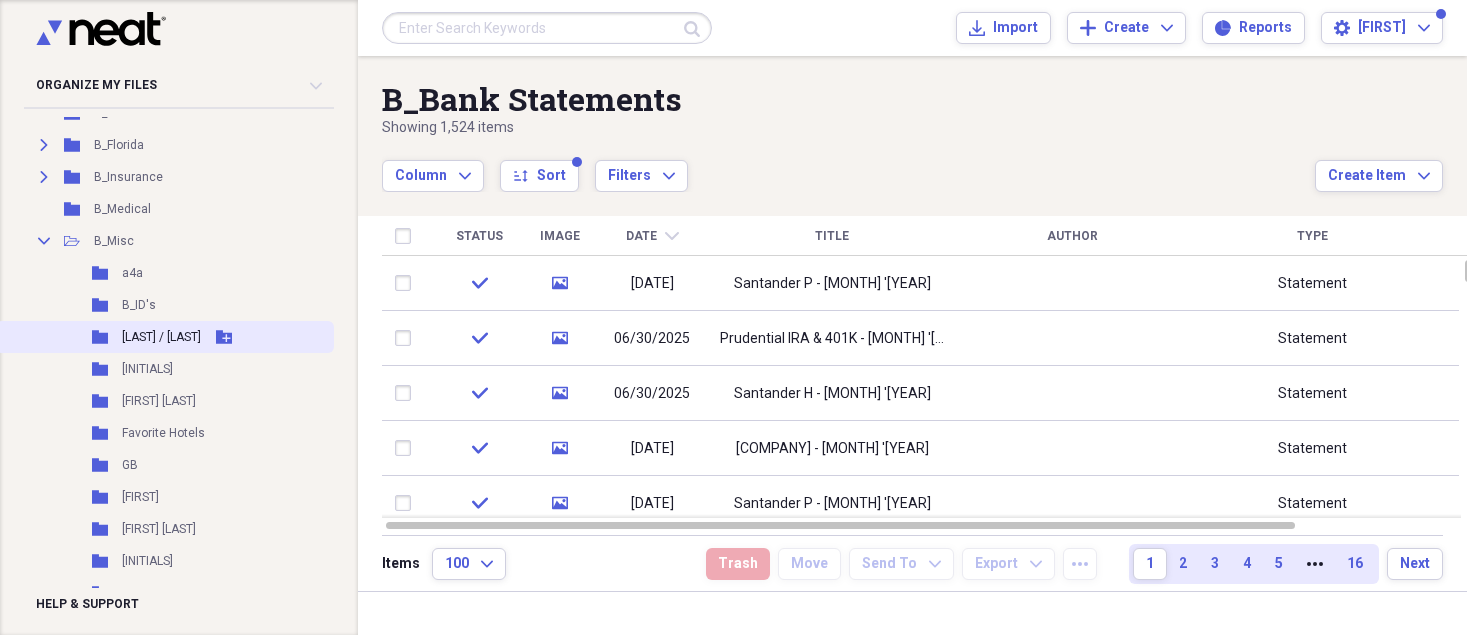 click on "[LAST] / [LAST]" at bounding box center (161, 337) 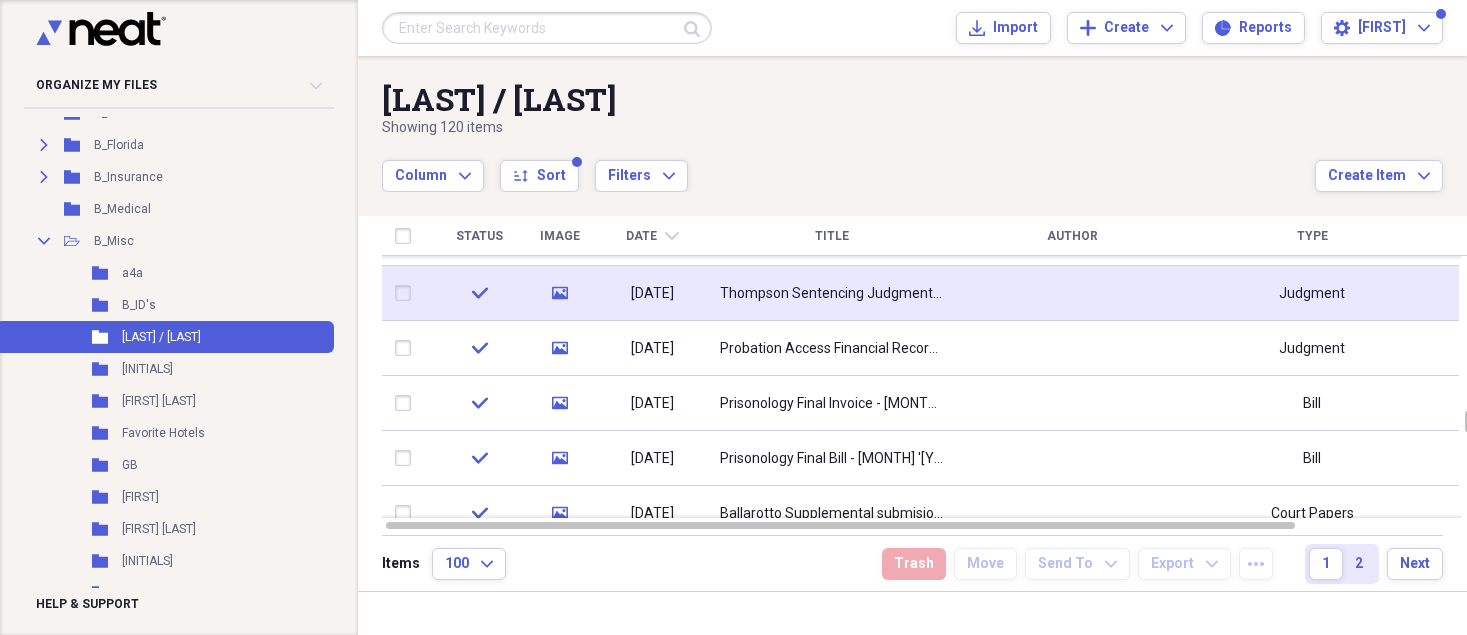 click on "Thompson Sentencing Judgment #2 - [MONTH] '[YEAR]" at bounding box center [832, 294] 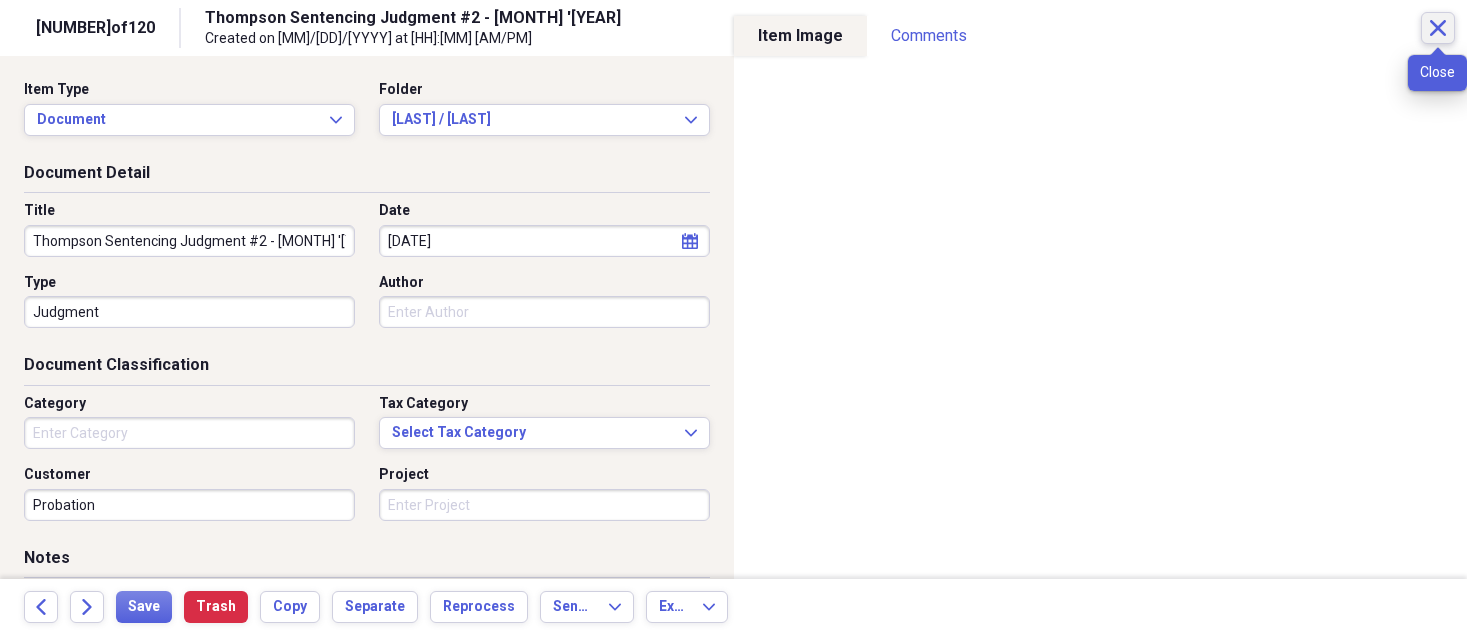 click on "Close" 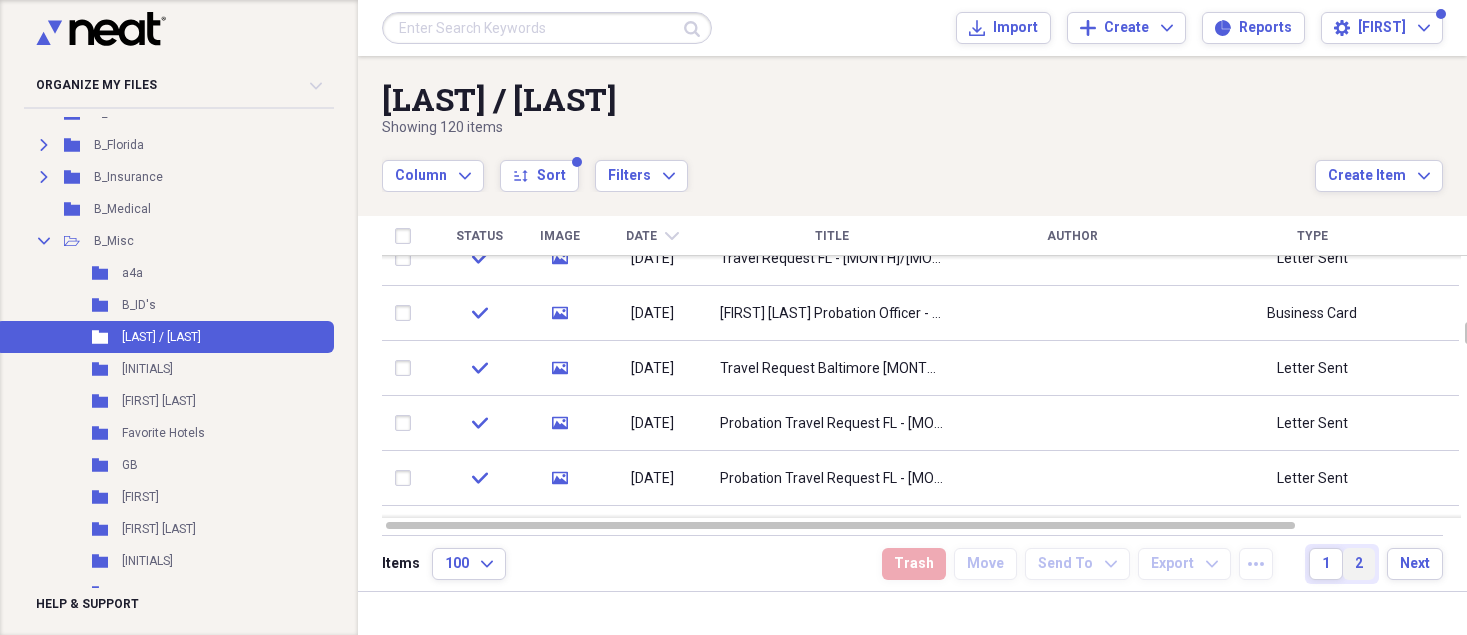 click on "2" at bounding box center (1359, 564) 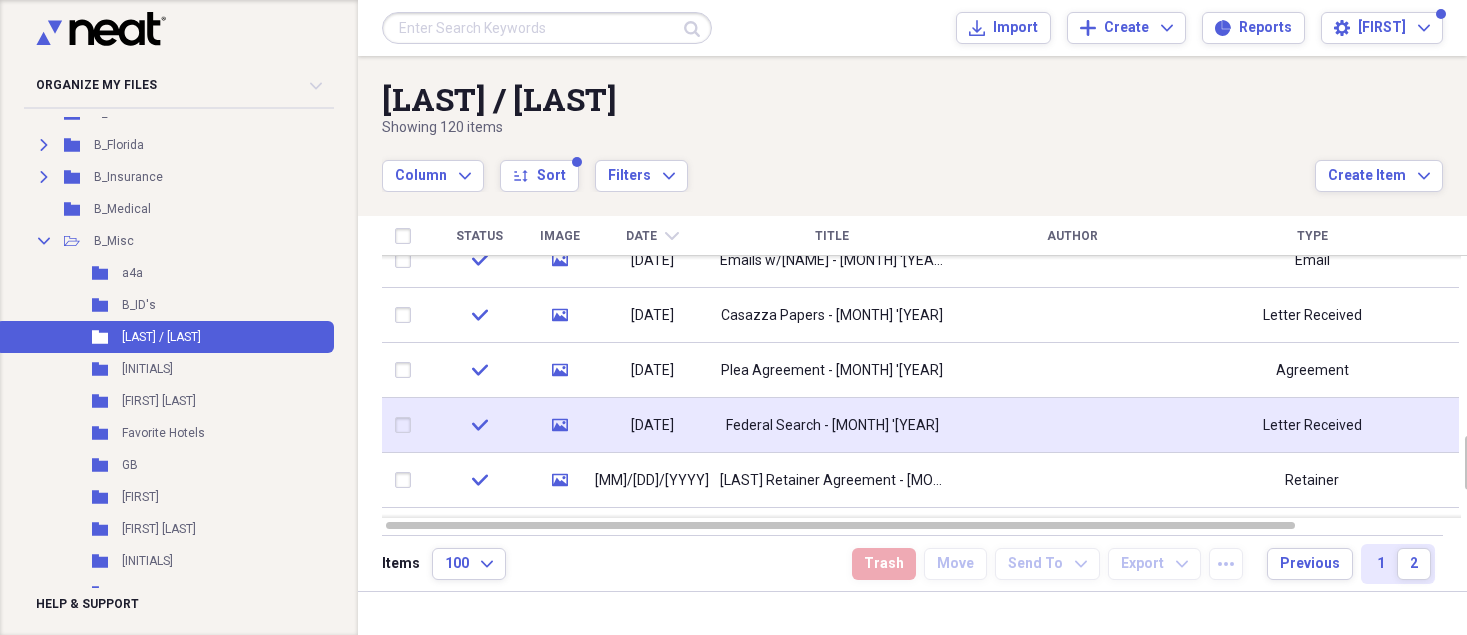 click on "Federal Search - [MONTH] '[YEAR]" at bounding box center (832, 426) 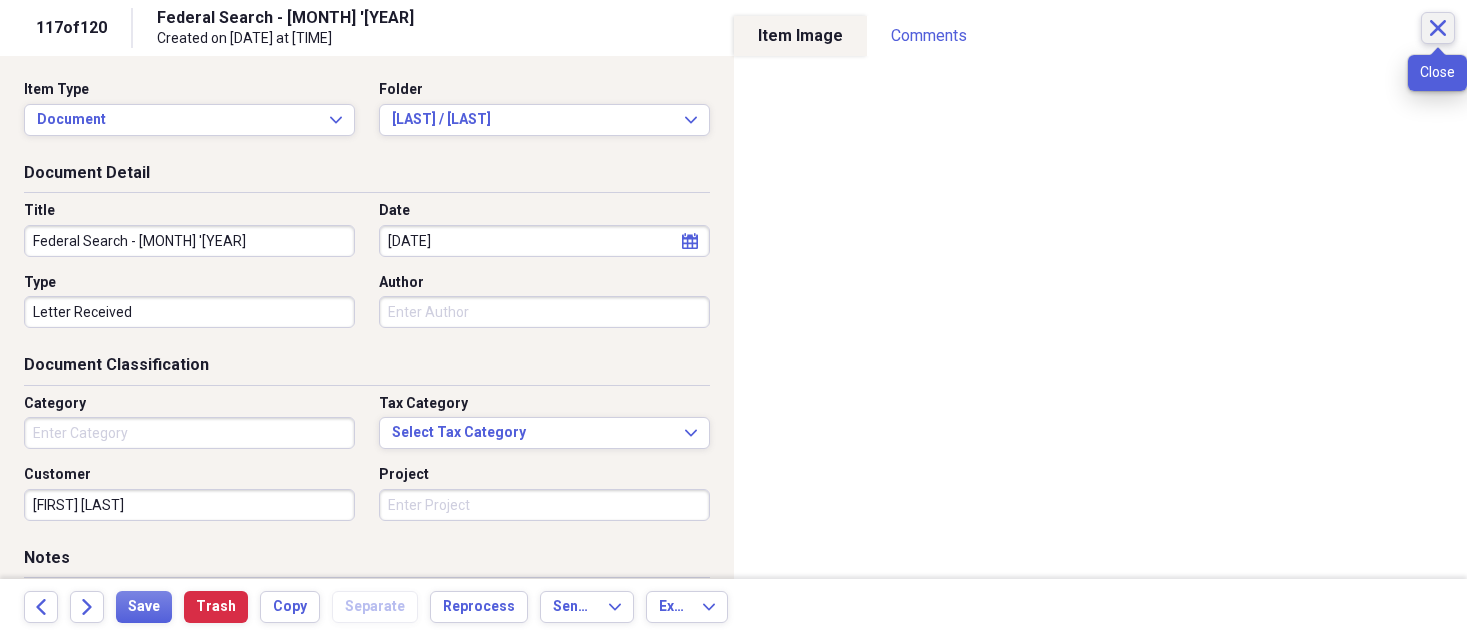click on "Close" at bounding box center [1438, 28] 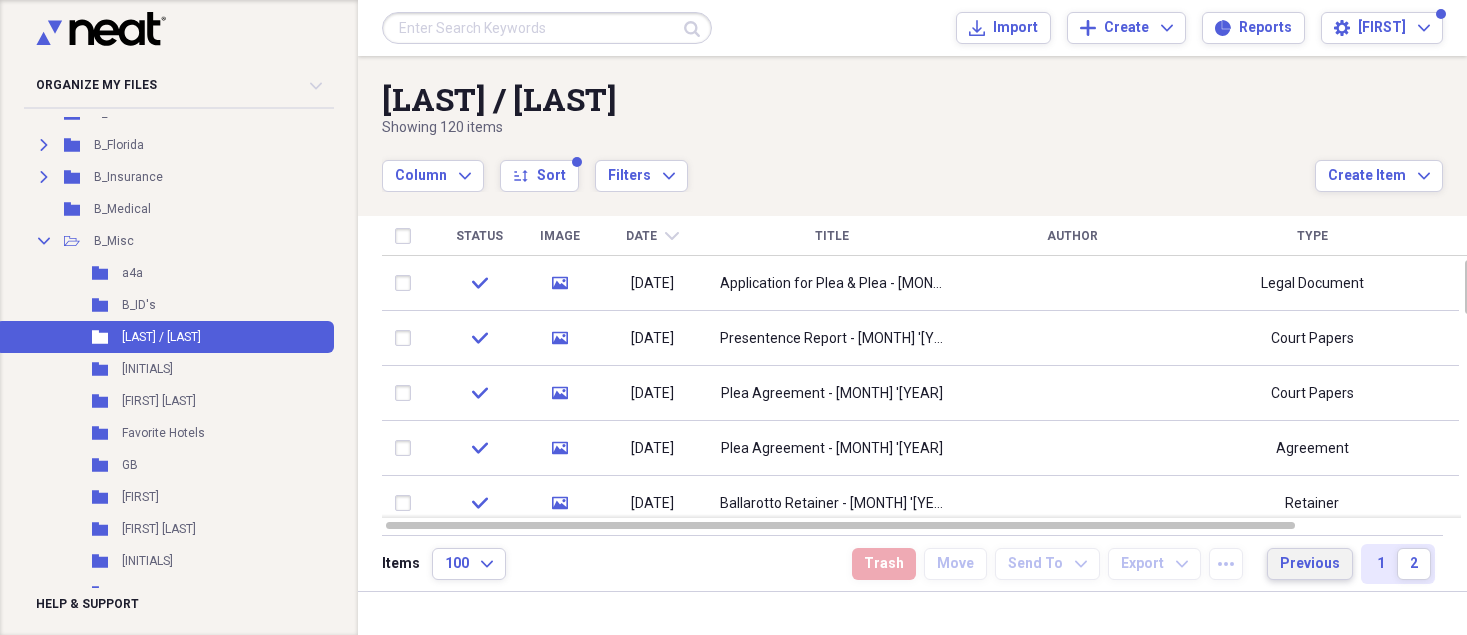 click on "Previous" at bounding box center [1310, 564] 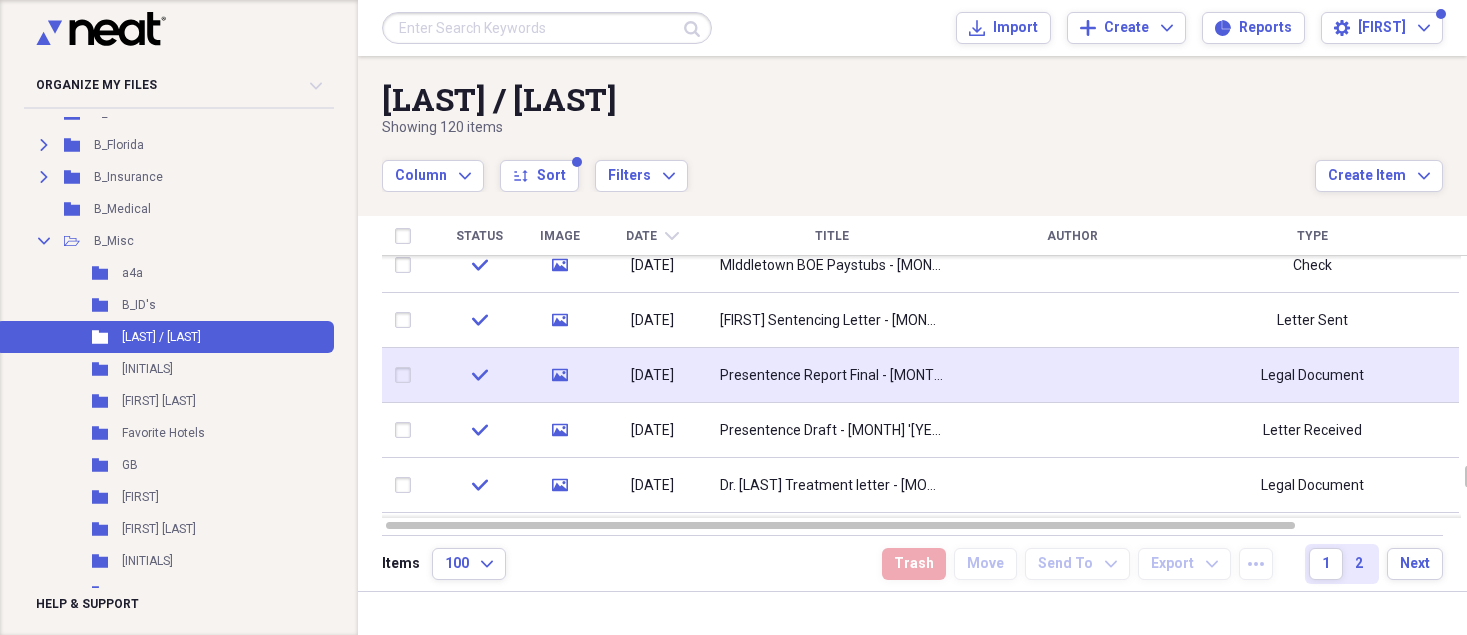 click on "Presentence Report Final - [MONTH] '[YEAR]" at bounding box center (832, 375) 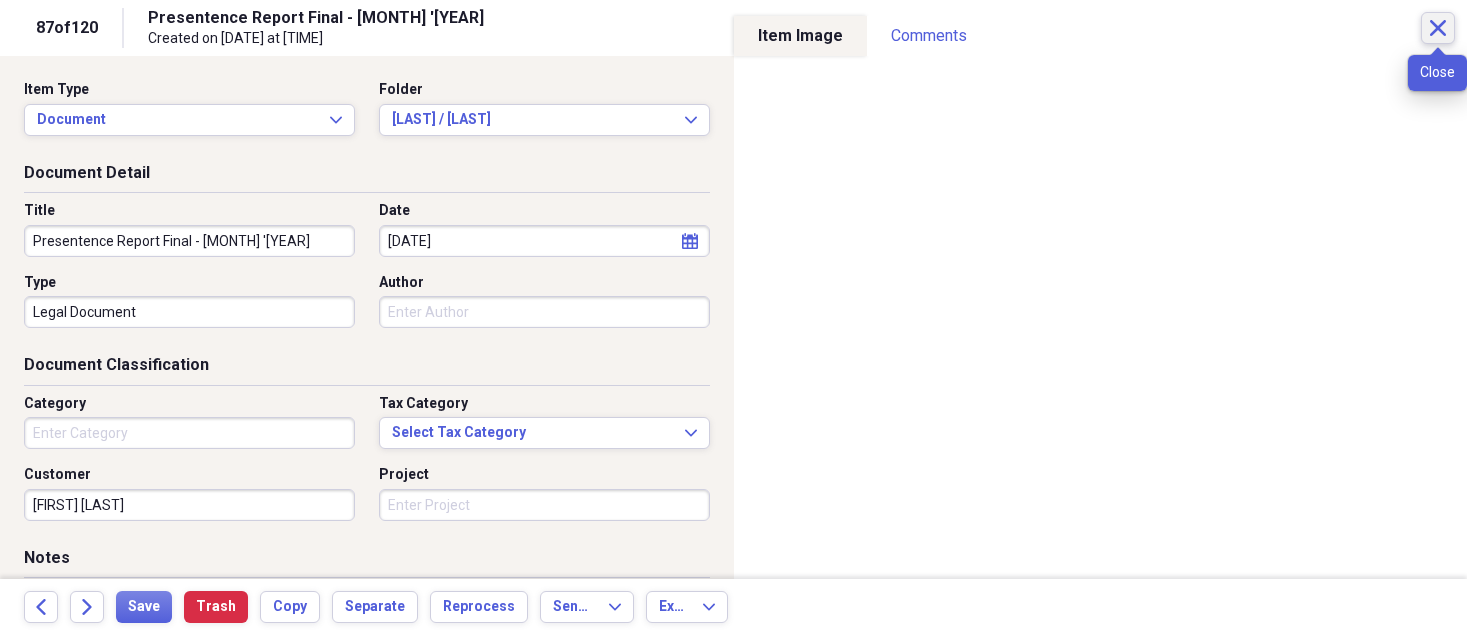 click on "Close" 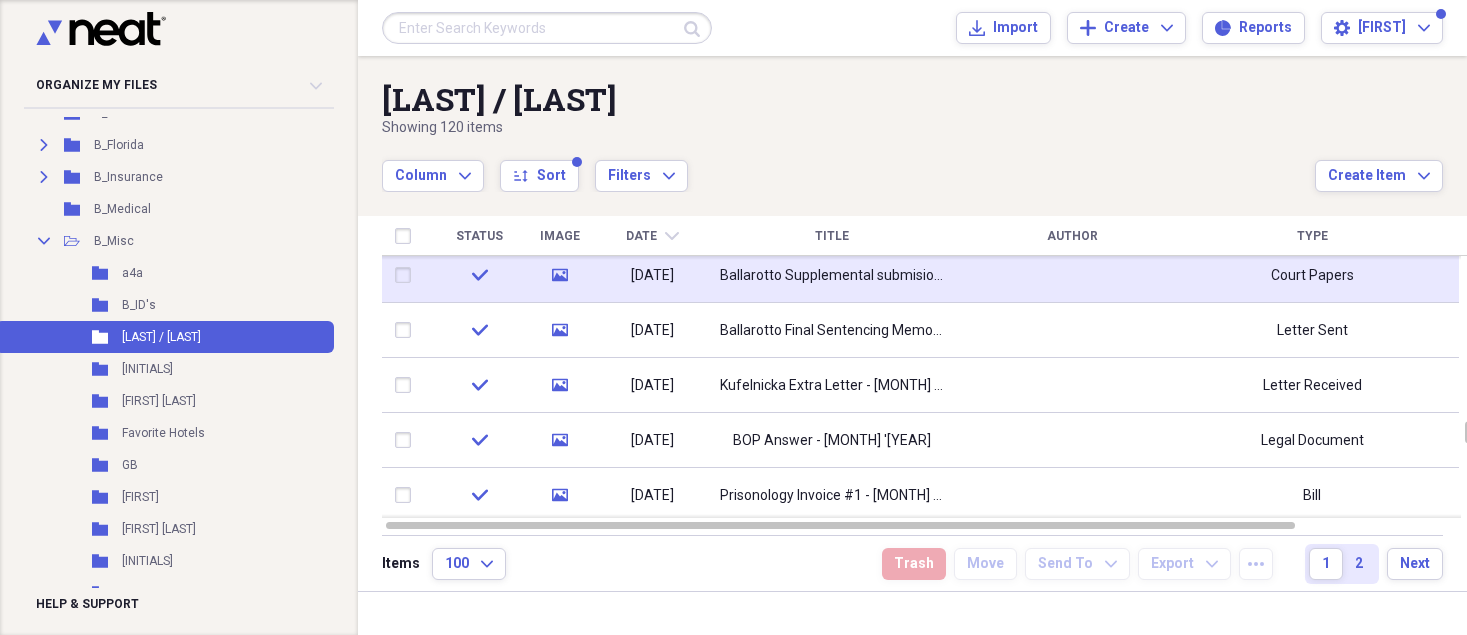 click on "Ballarotto Supplemental submision Prisonology & Medical - [MONTH] '[YEAR]" at bounding box center (832, 276) 